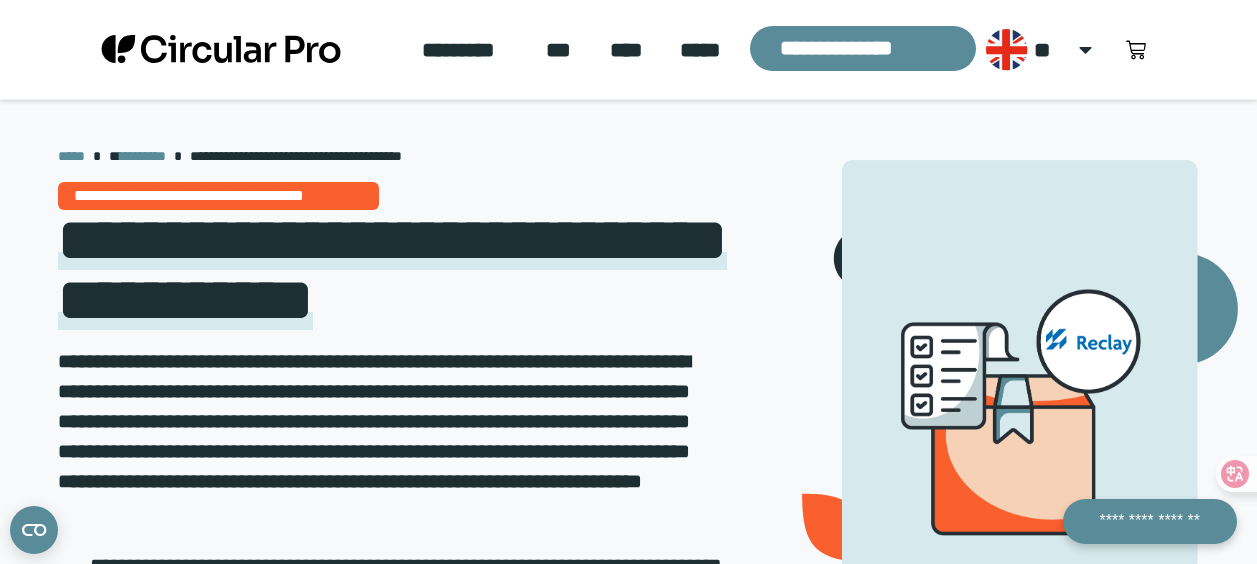 scroll, scrollTop: 0, scrollLeft: 0, axis: both 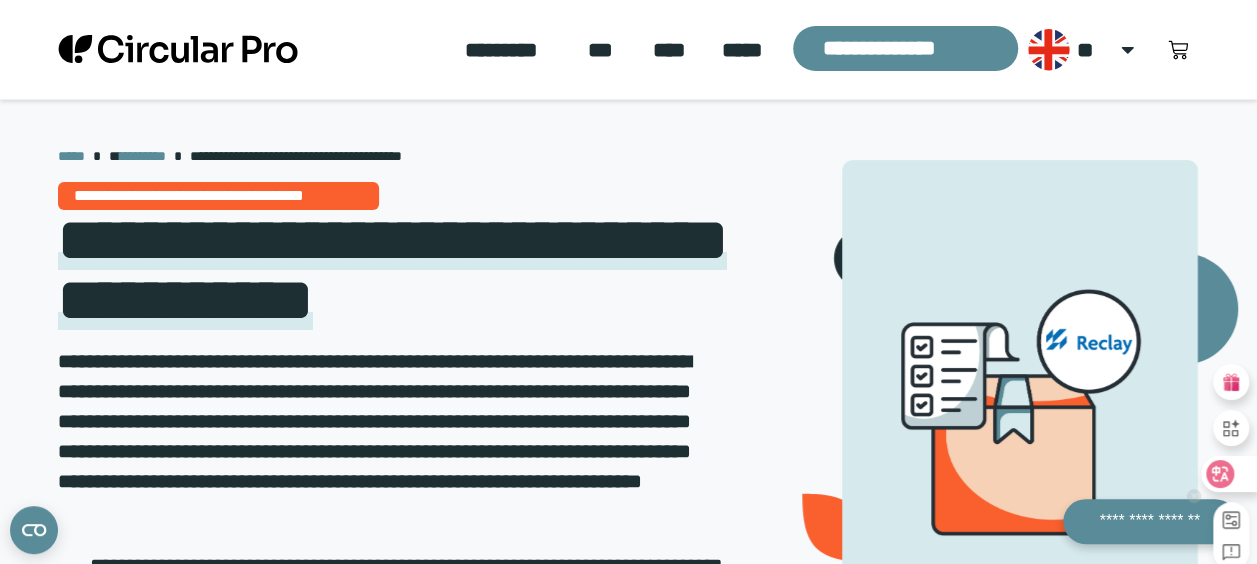 click 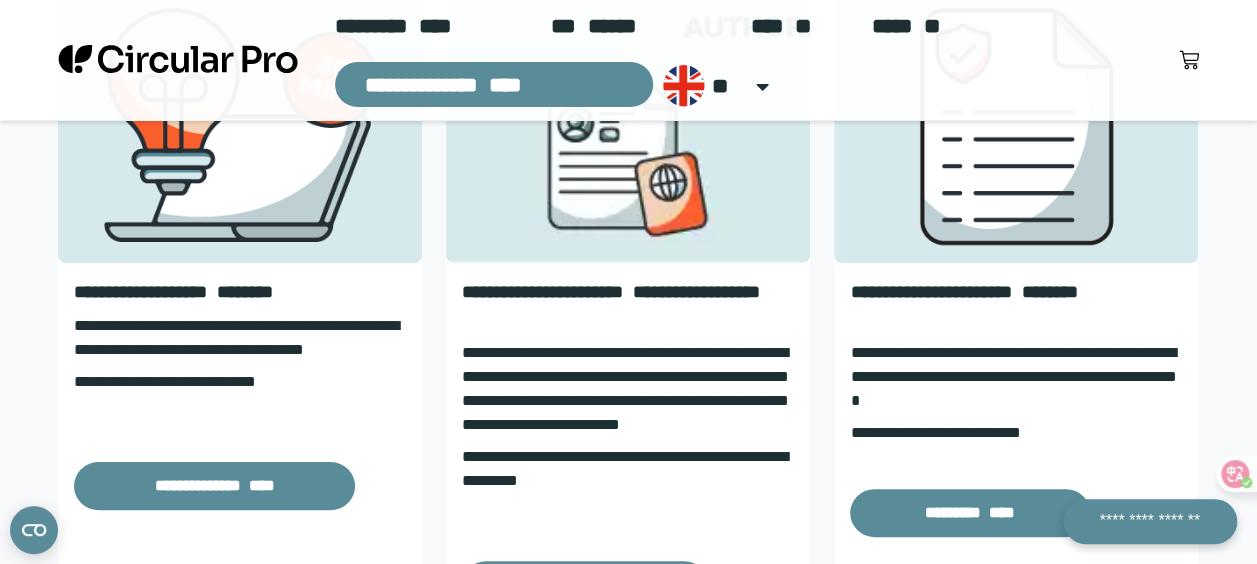 scroll, scrollTop: 2984, scrollLeft: 0, axis: vertical 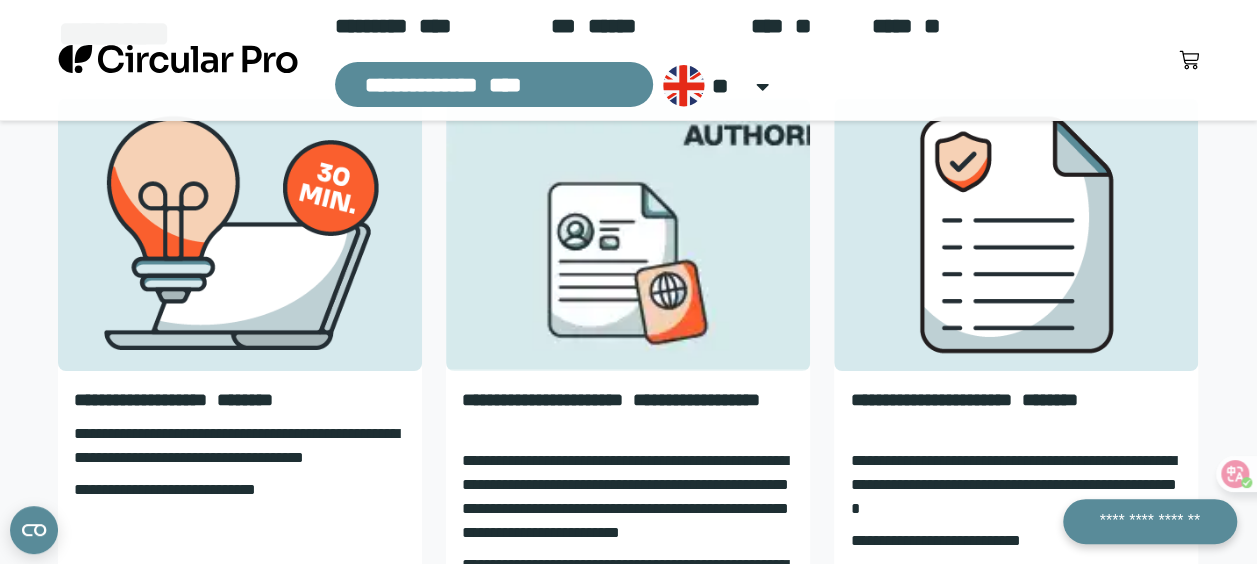 click on "****" 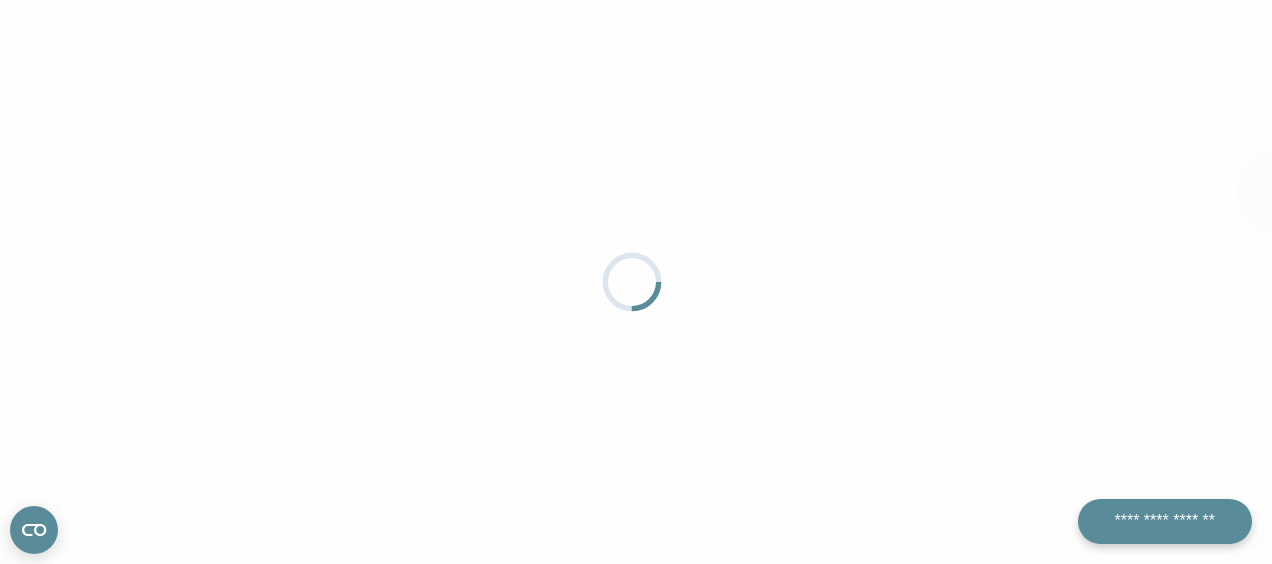 scroll, scrollTop: 0, scrollLeft: 0, axis: both 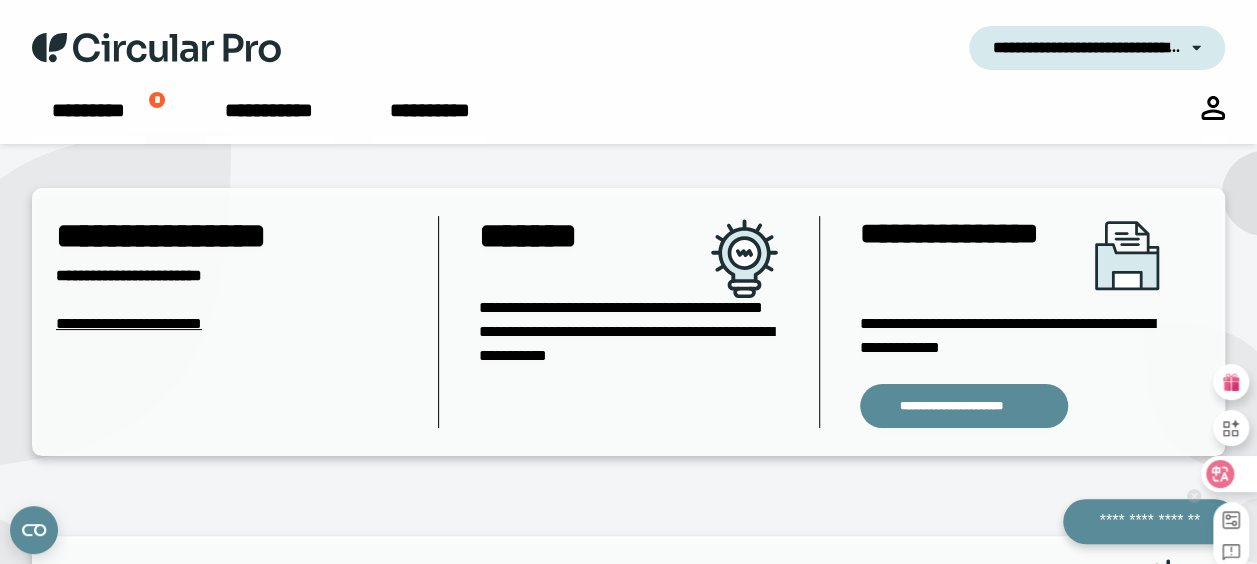 click 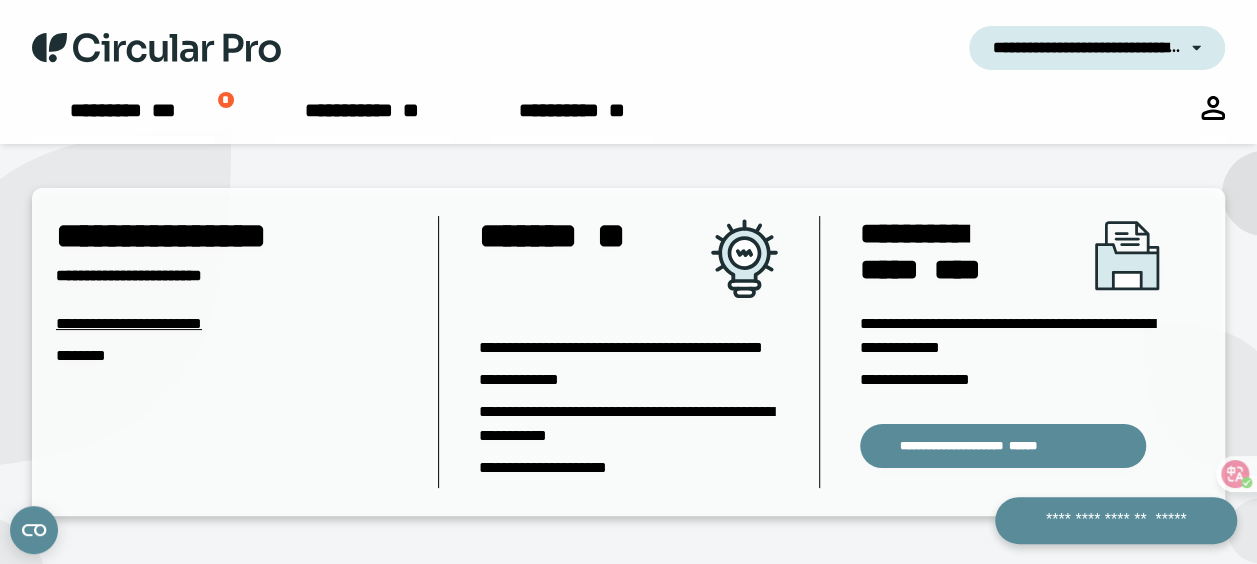 click on "**********" at bounding box center [1086, 48] 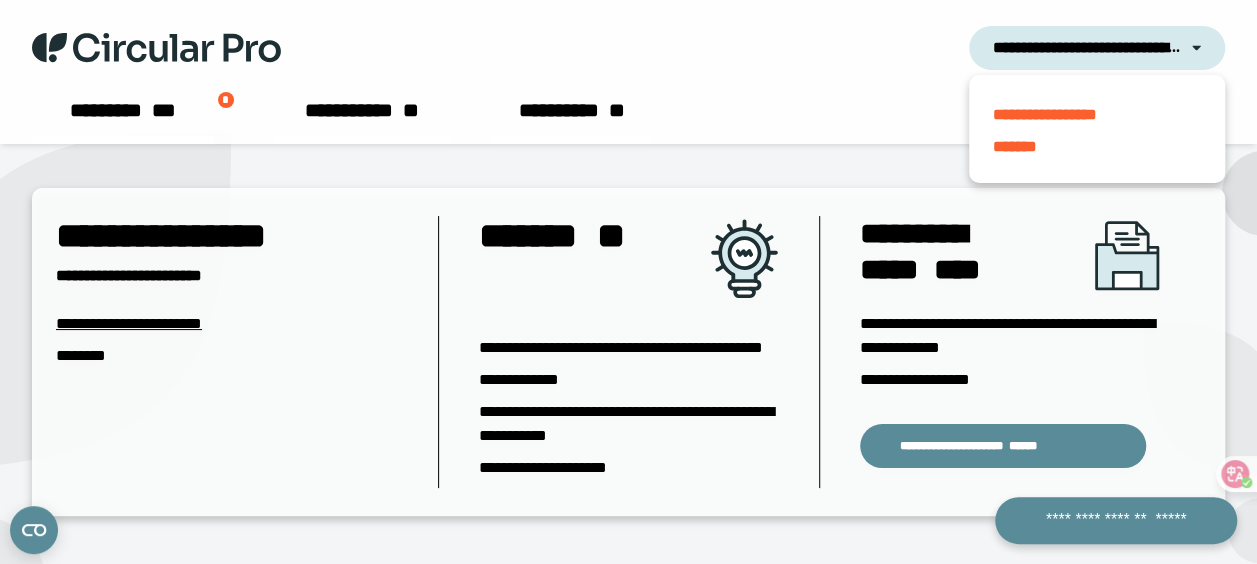click on "**********" at bounding box center [129, 339] 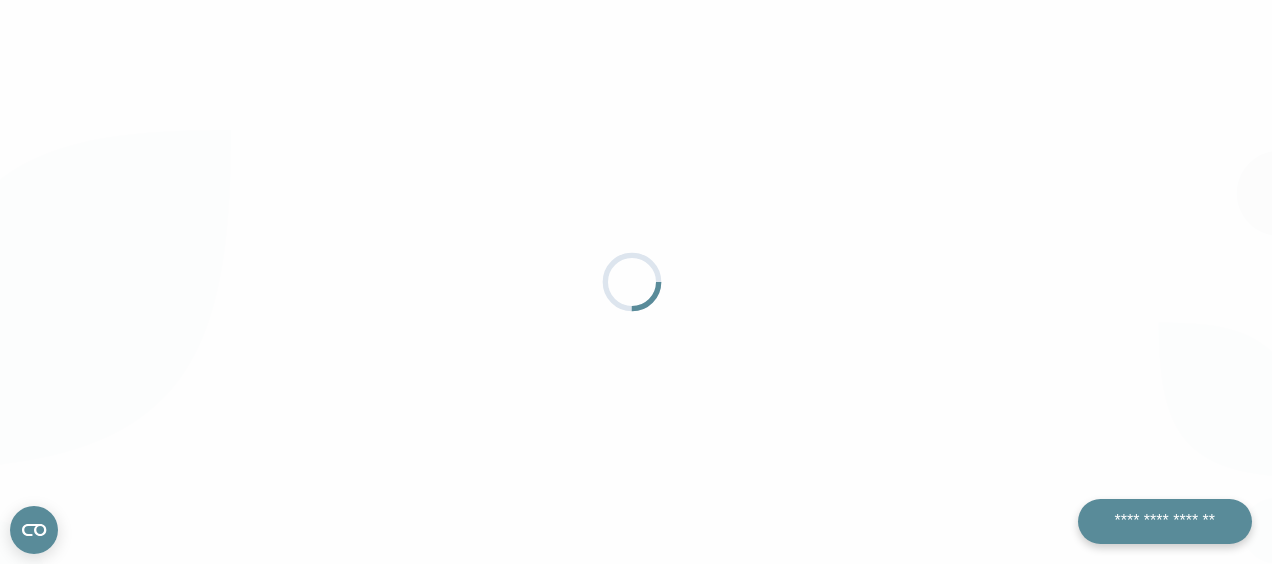 scroll, scrollTop: 0, scrollLeft: 0, axis: both 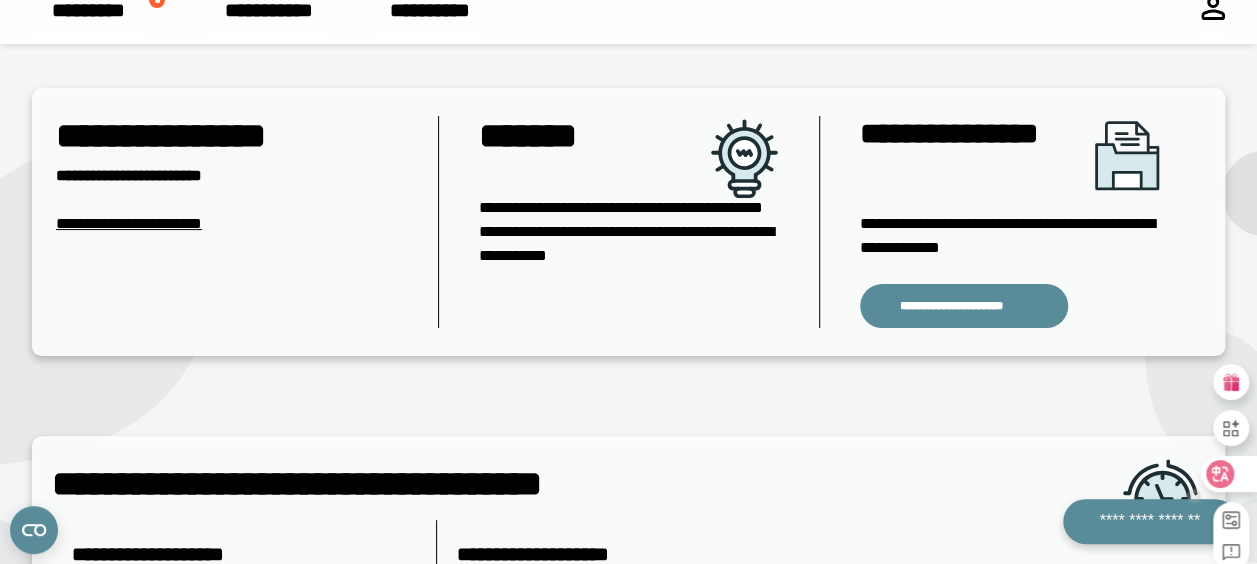 drag, startPoint x: 1235, startPoint y: 476, endPoint x: 1150, endPoint y: 457, distance: 87.09765 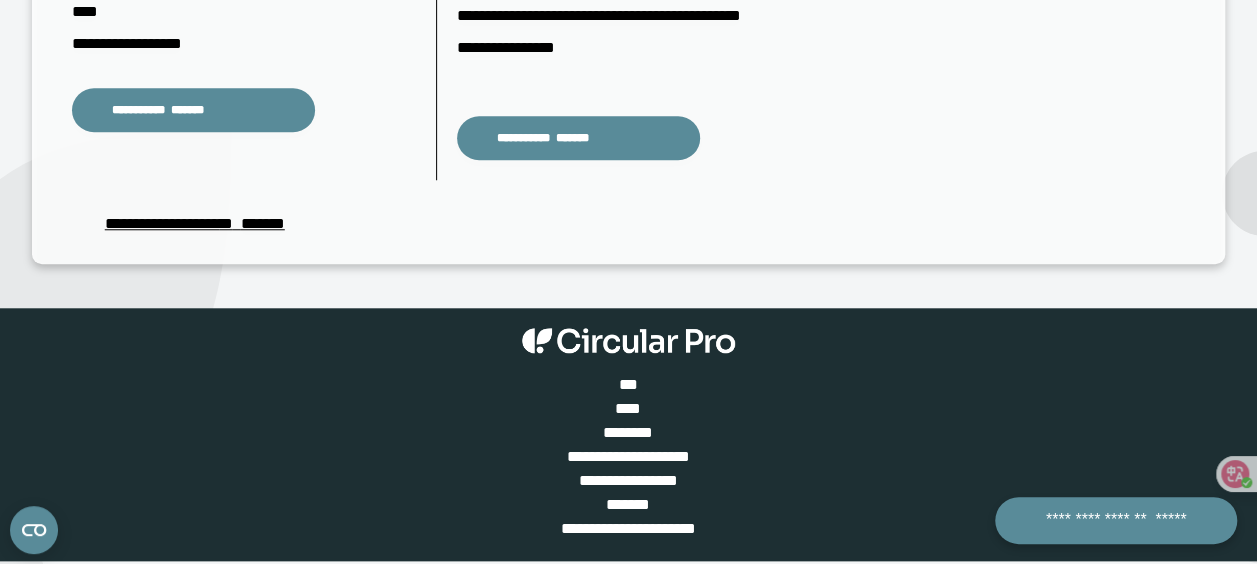 scroll, scrollTop: 816, scrollLeft: 0, axis: vertical 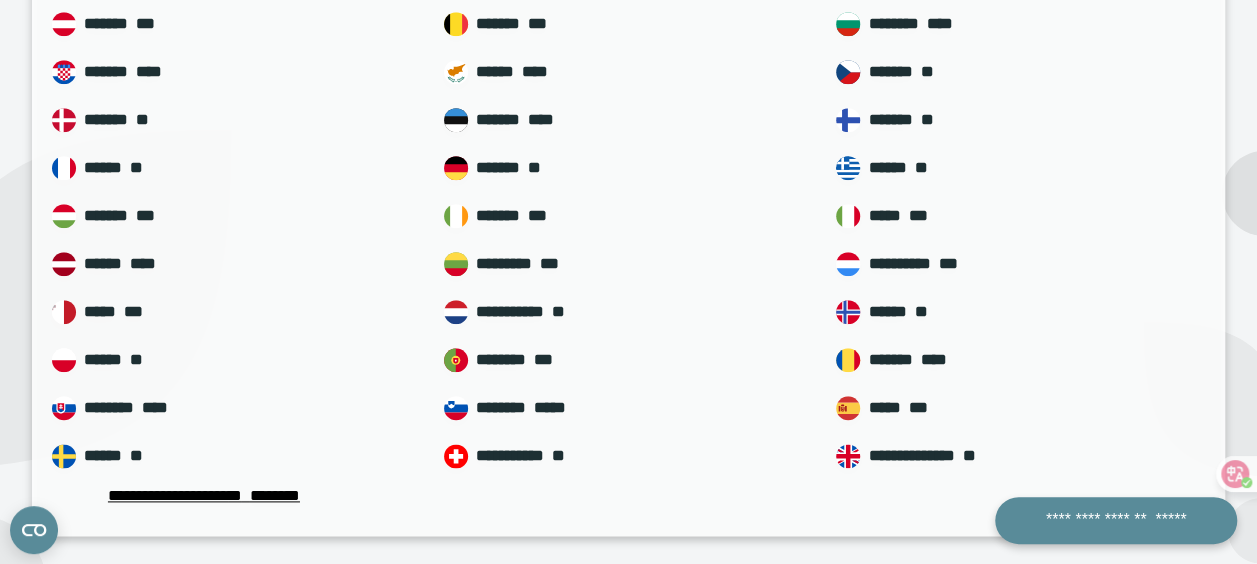 click on "***" at bounding box center (133, 311) 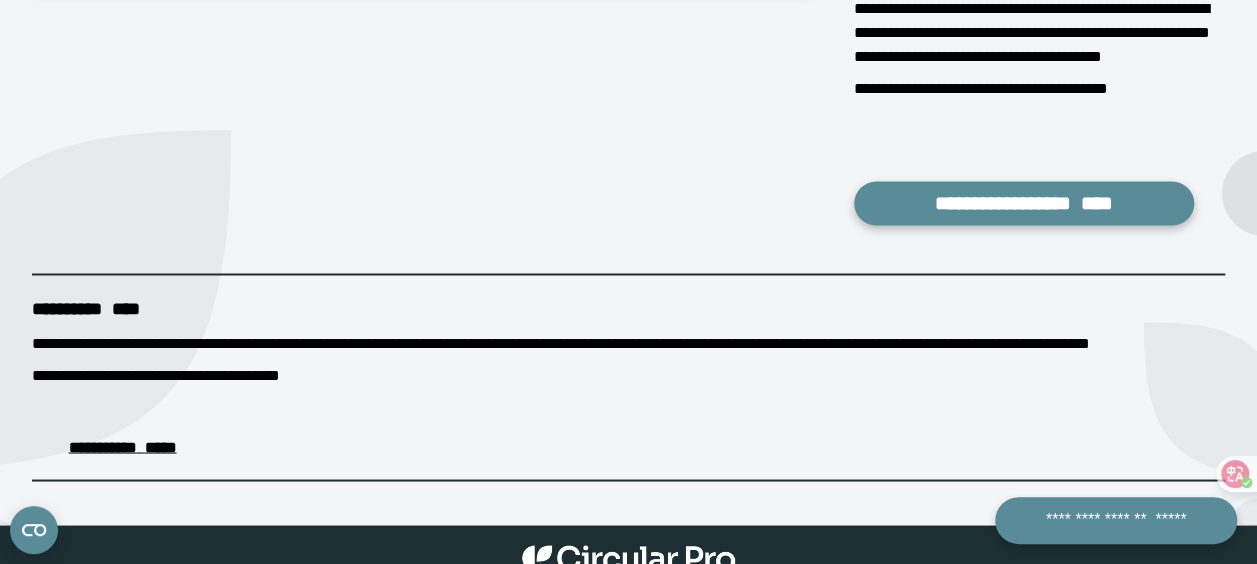 scroll, scrollTop: 1592, scrollLeft: 0, axis: vertical 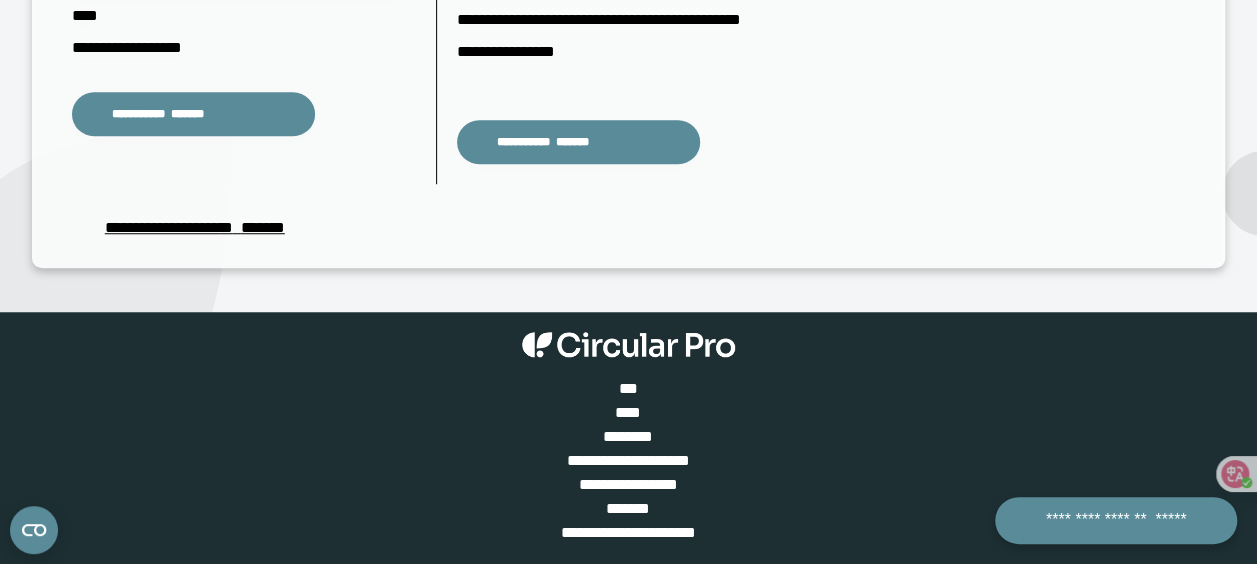 click on "*******" at bounding box center (263, 227) 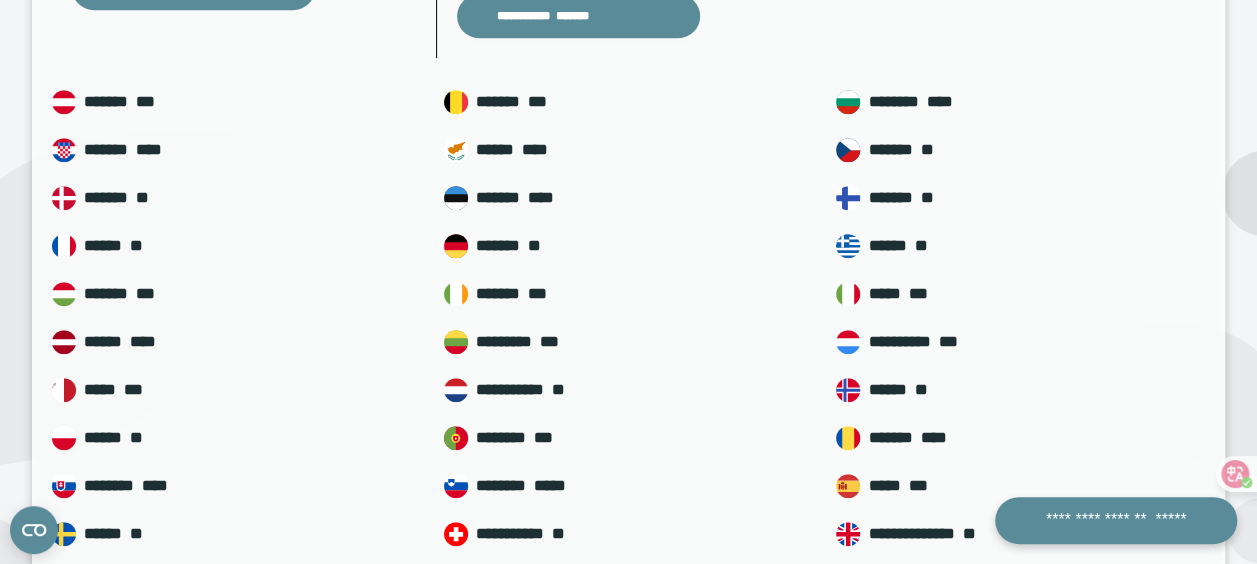 scroll, scrollTop: 792, scrollLeft: 0, axis: vertical 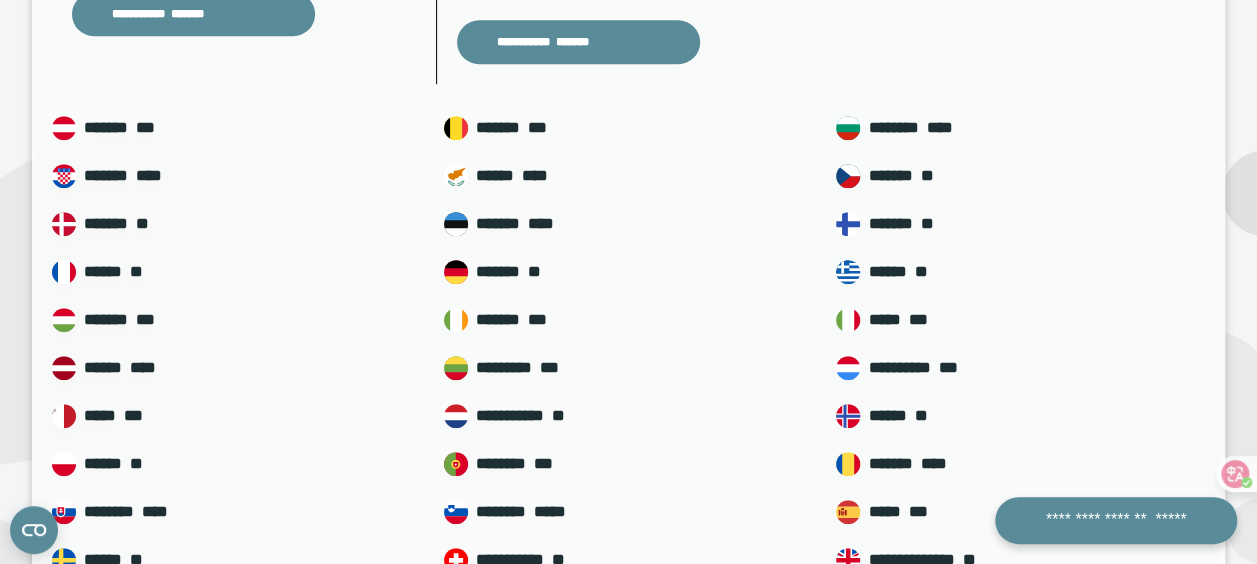 click on "*******    **" at bounding box center (1020, 176) 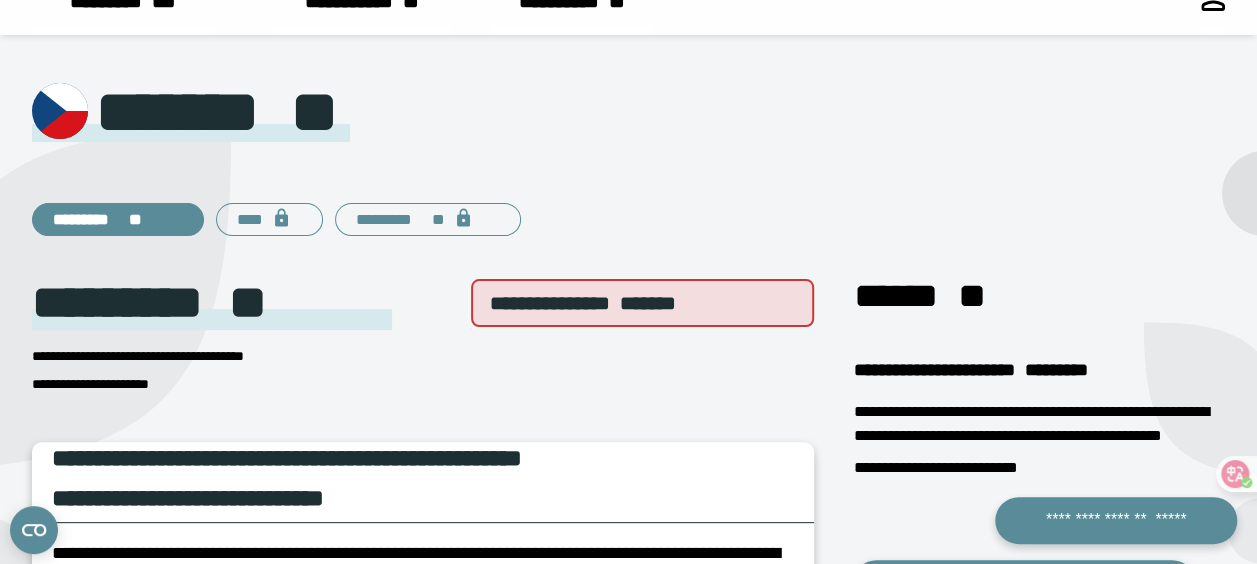 scroll, scrollTop: 0, scrollLeft: 0, axis: both 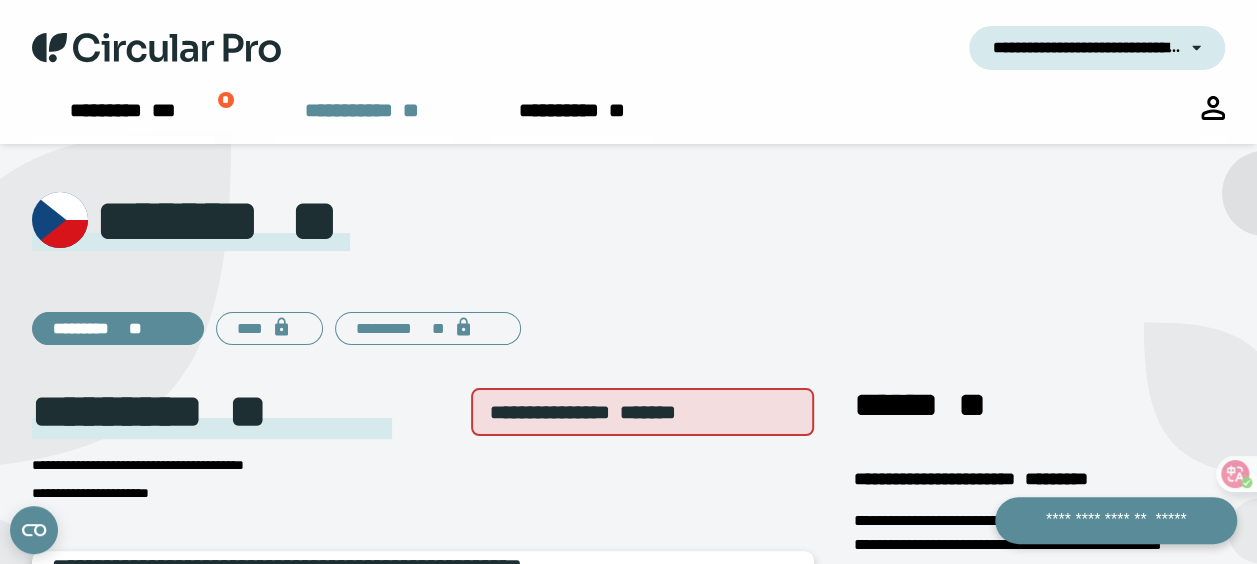 click on "**********" at bounding box center (362, 120) 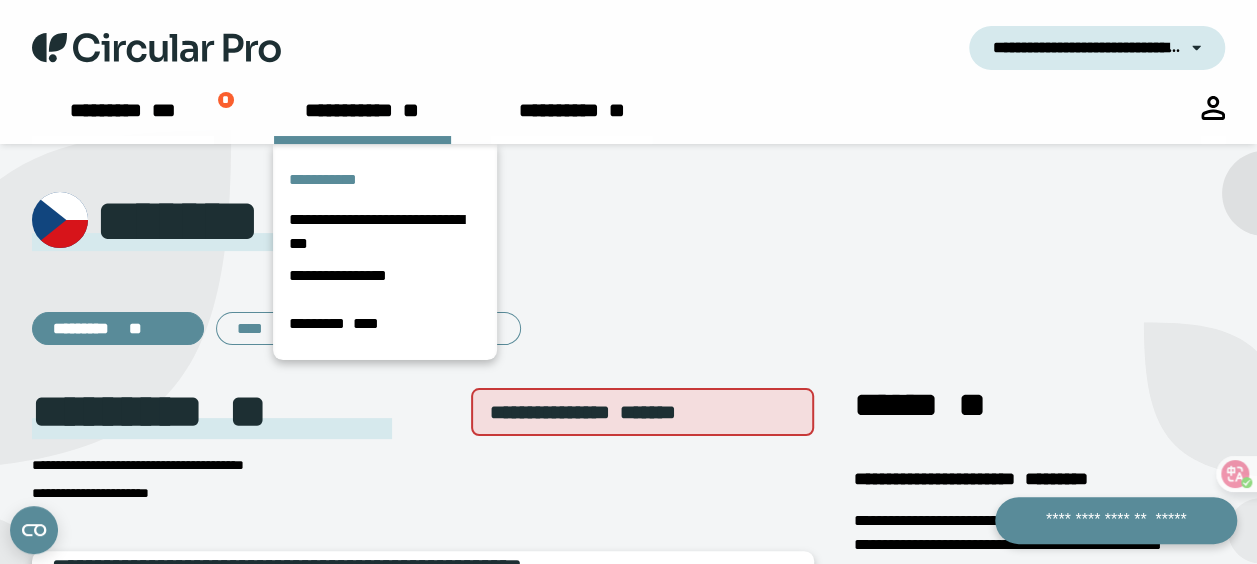 click on "**********" at bounding box center [385, 180] 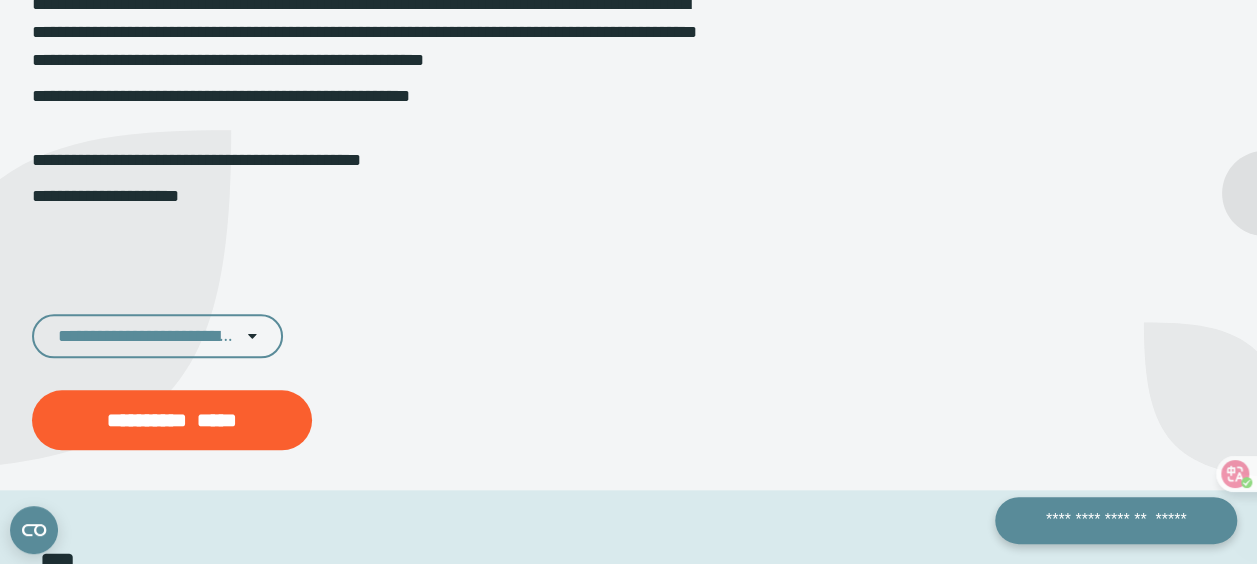scroll, scrollTop: 1000, scrollLeft: 0, axis: vertical 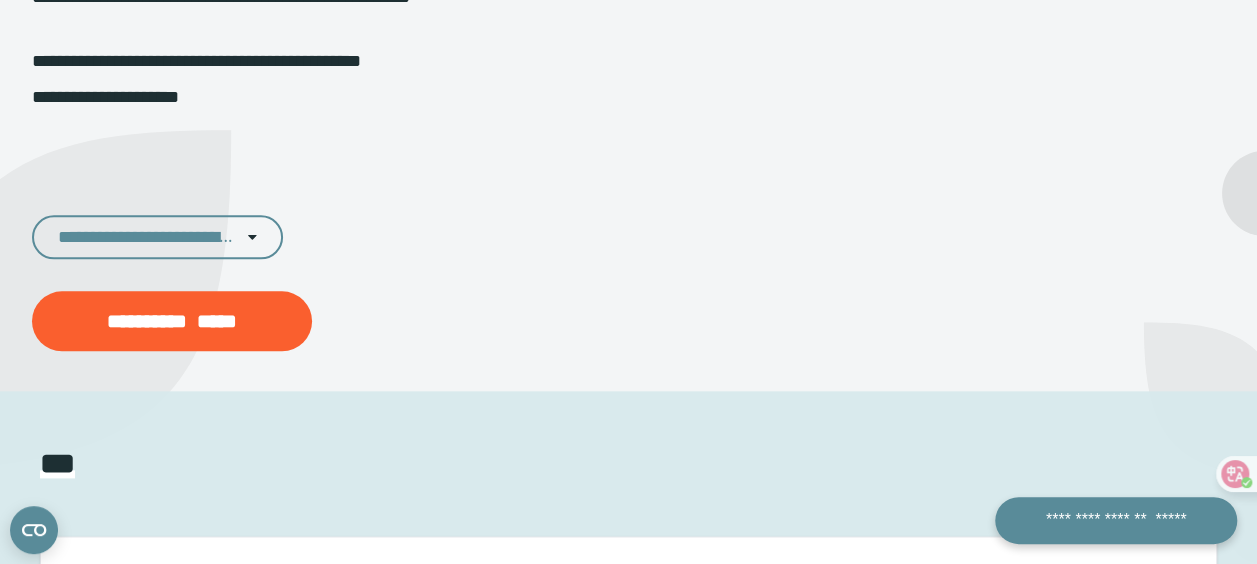 click on "**********" at bounding box center [157, 237] 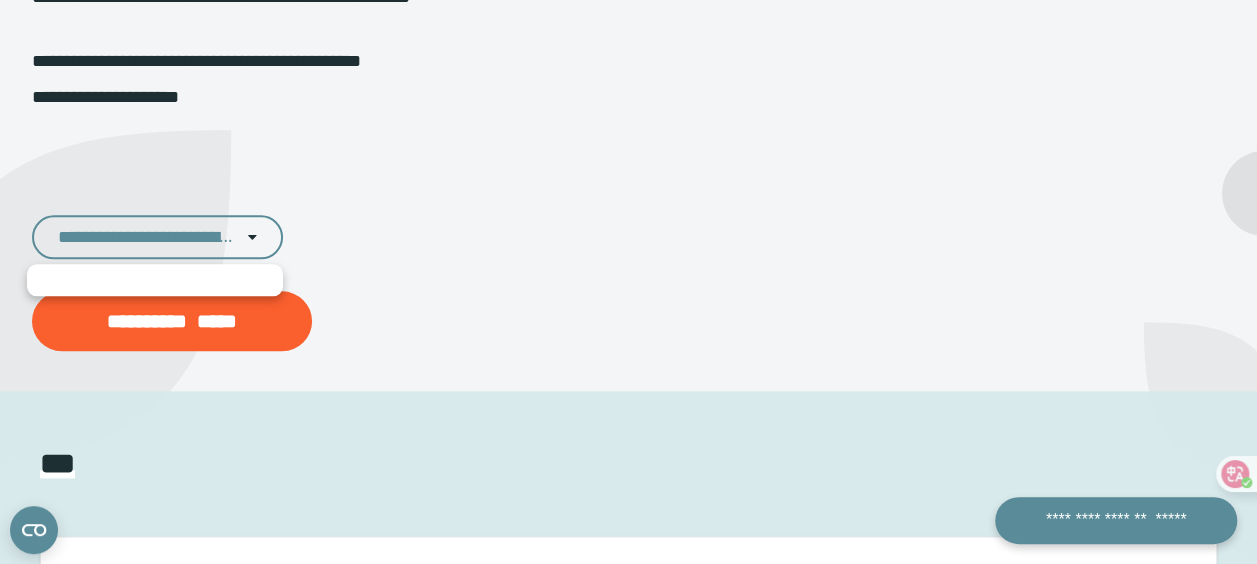 click on "**********" at bounding box center [157, 237] 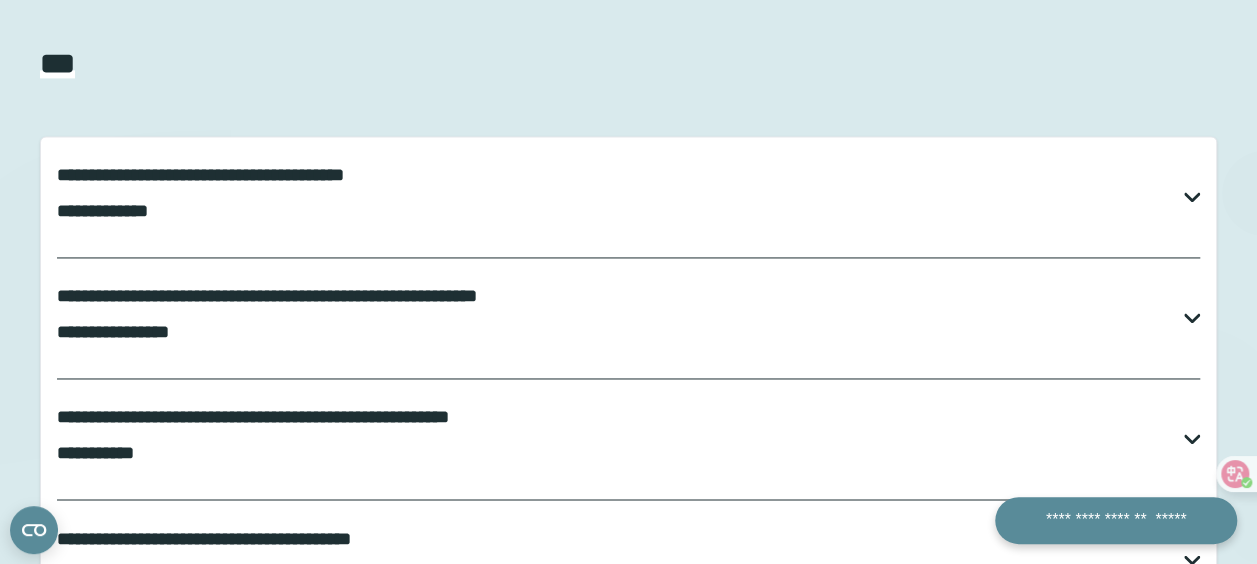 scroll, scrollTop: 1400, scrollLeft: 0, axis: vertical 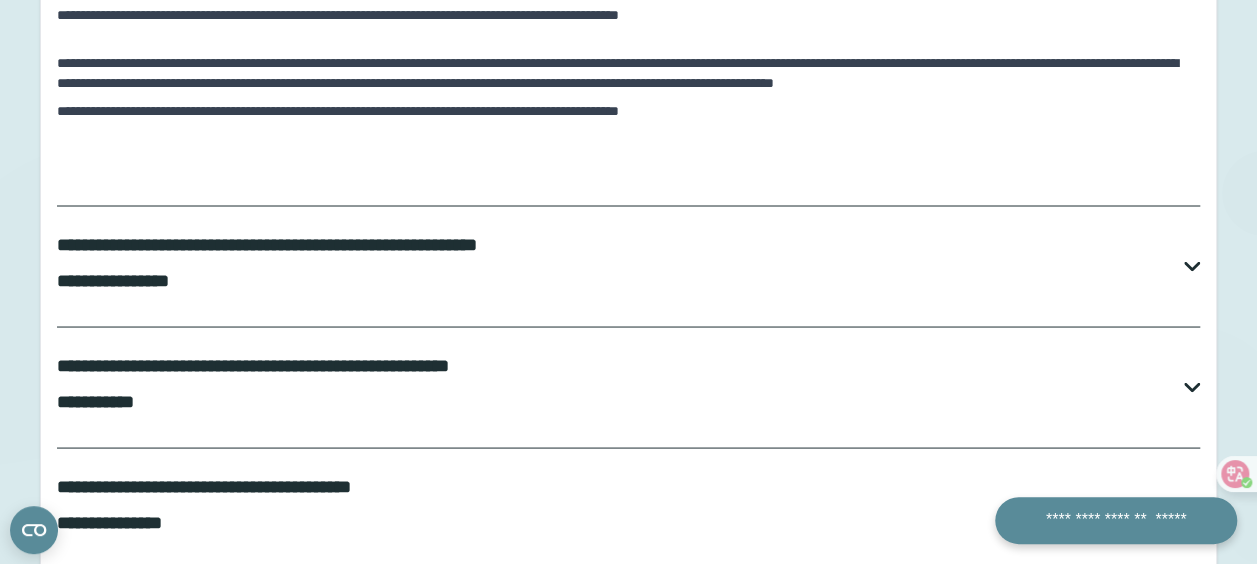 click on "**********" at bounding box center (628, 266) 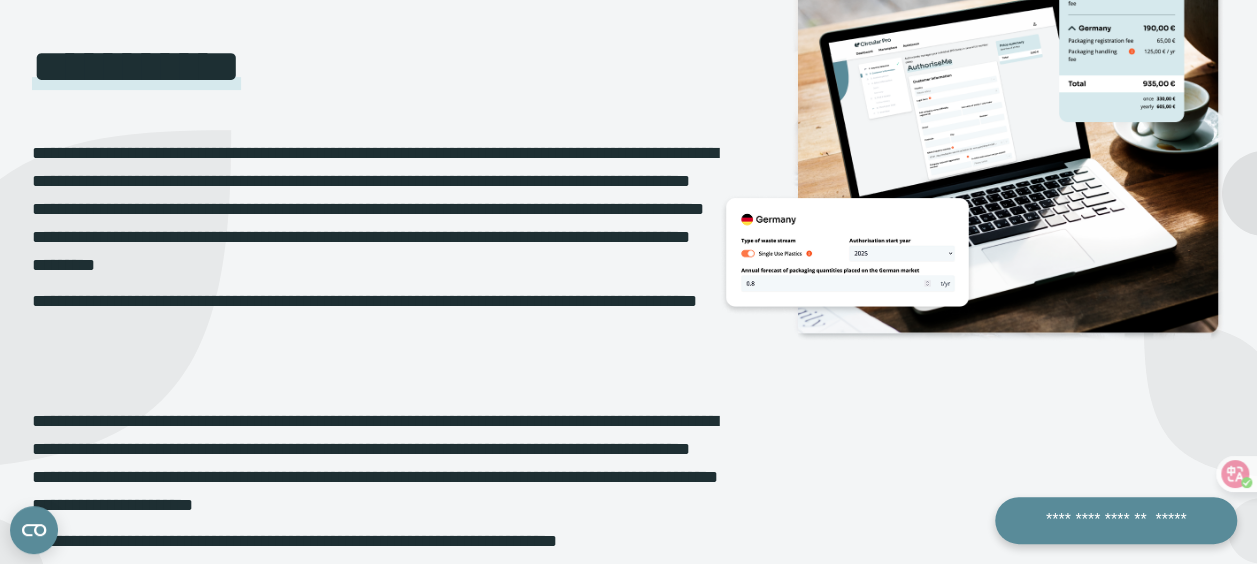 scroll, scrollTop: 0, scrollLeft: 0, axis: both 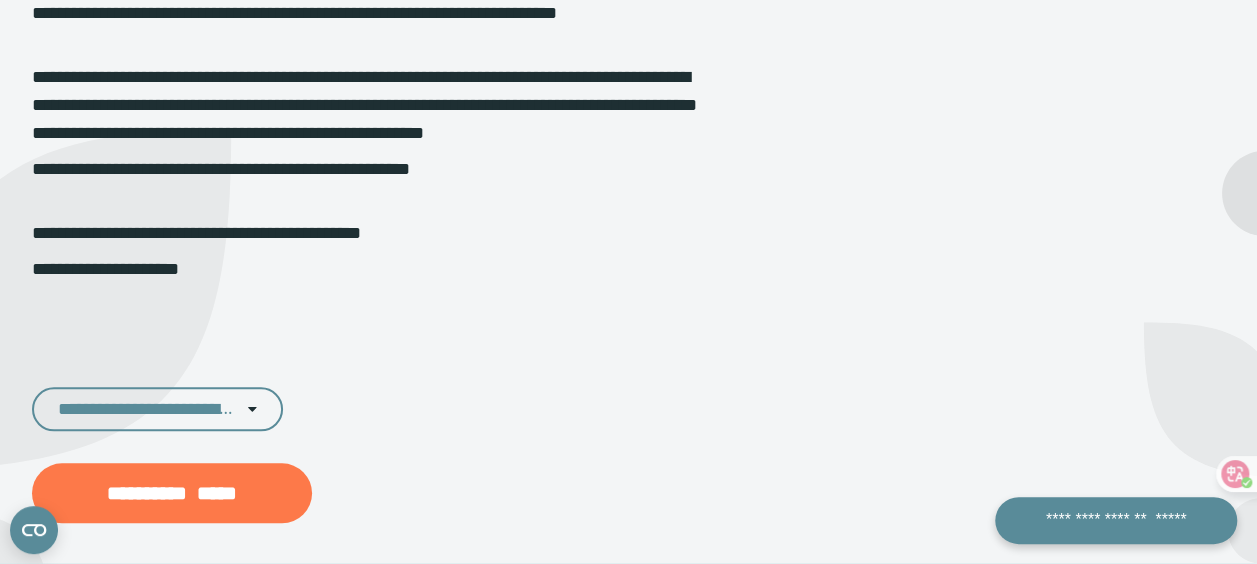 click on "*****" at bounding box center (217, 493) 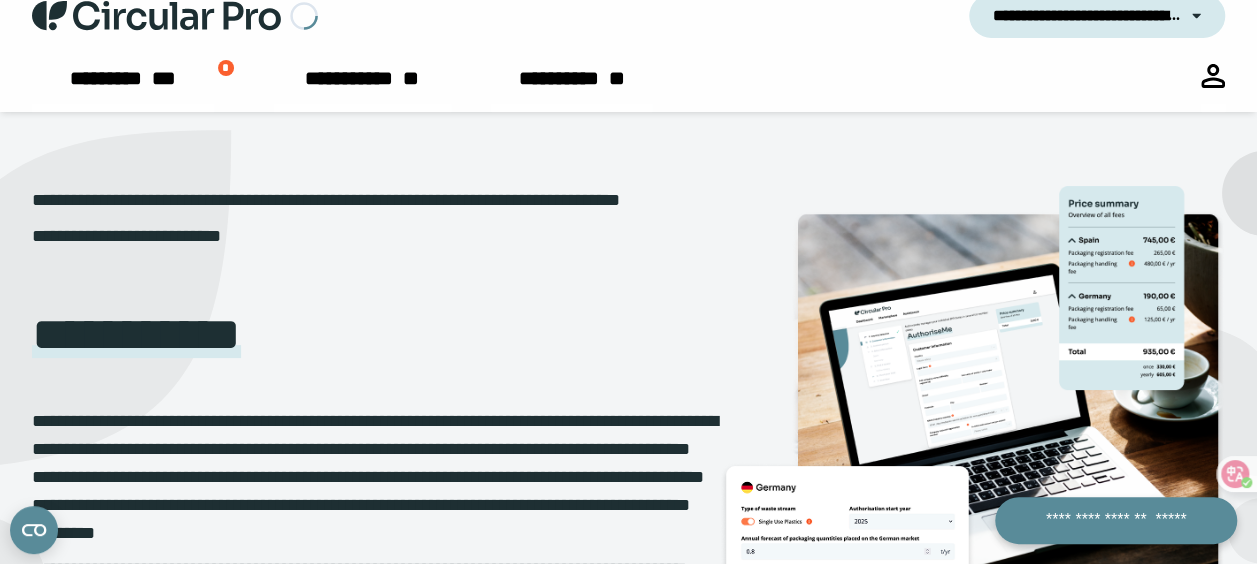 scroll, scrollTop: 0, scrollLeft: 0, axis: both 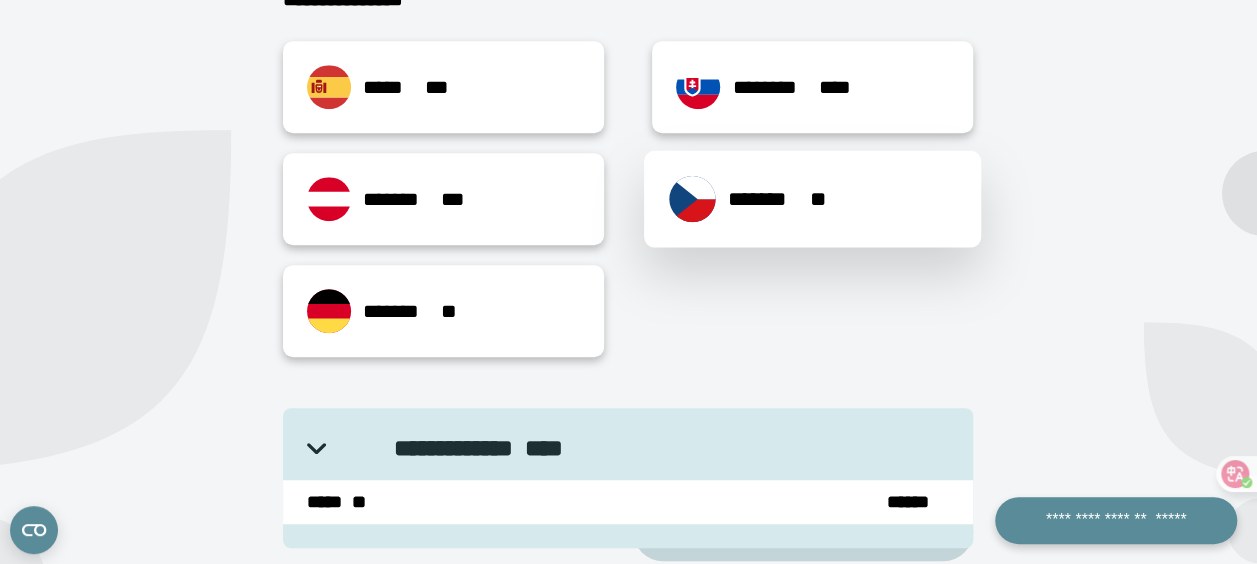 click on "*******    **" at bounding box center [812, 199] 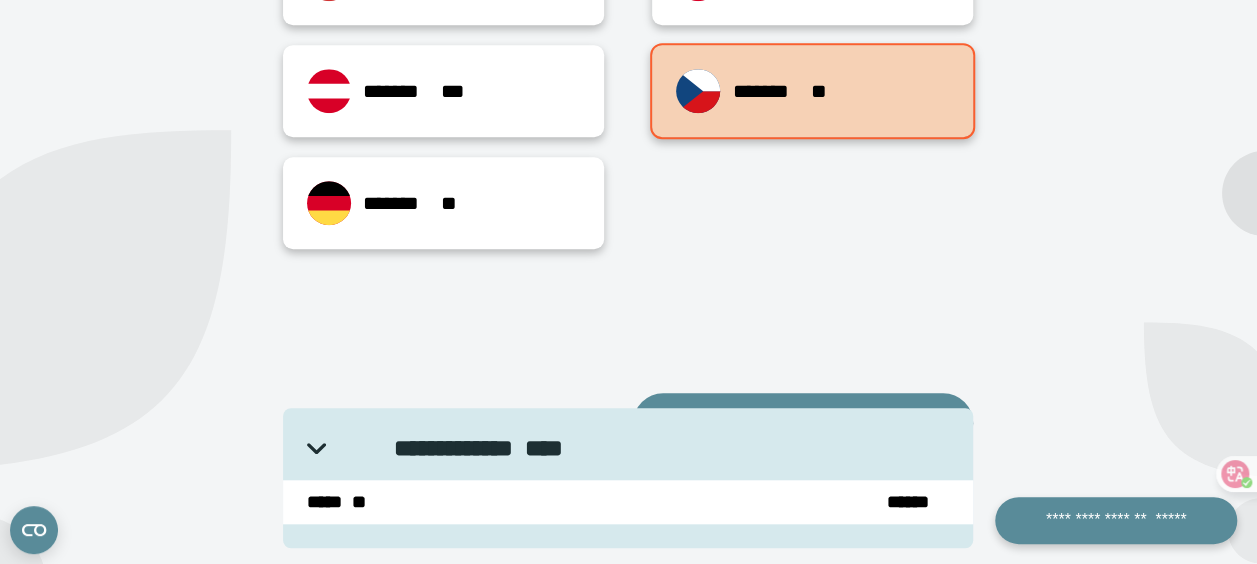 scroll, scrollTop: 800, scrollLeft: 0, axis: vertical 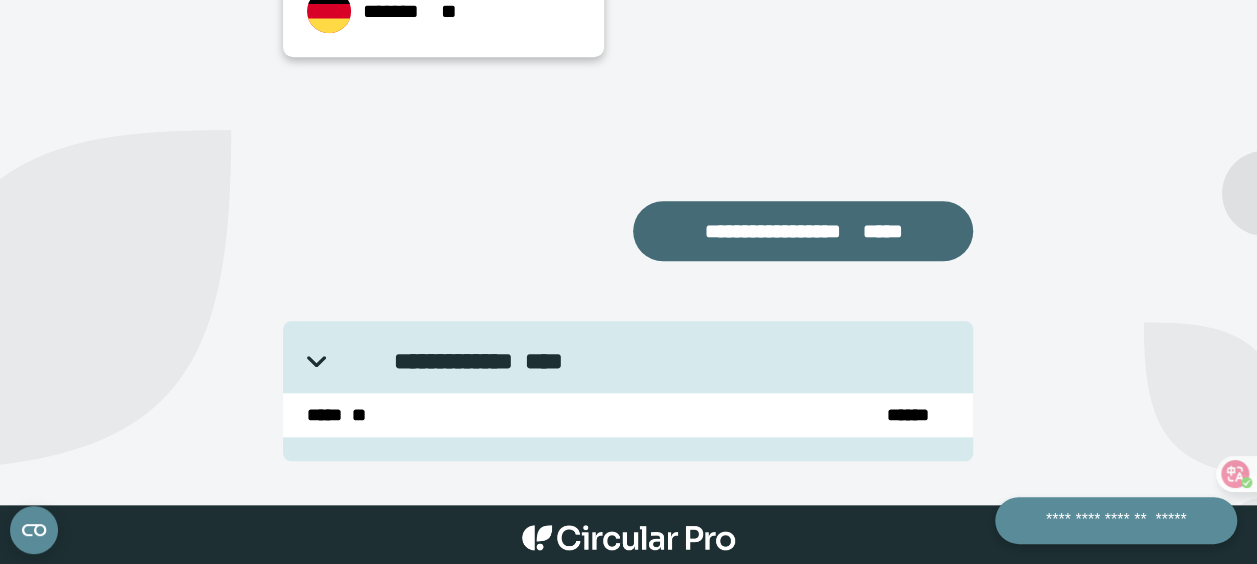 click on "**********" at bounding box center [803, 231] 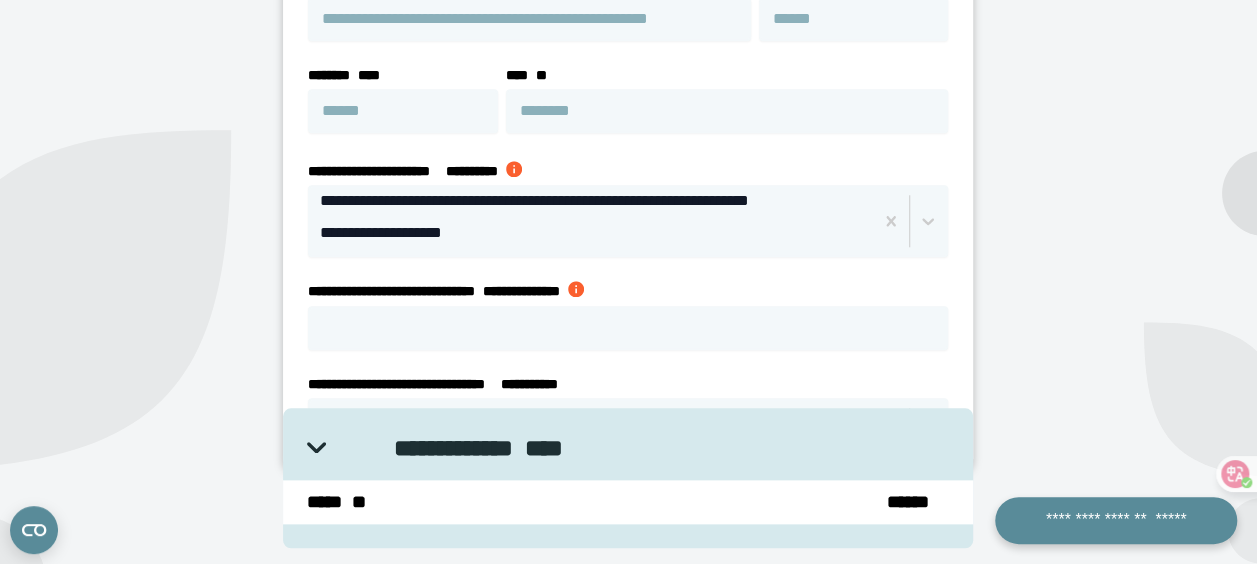 scroll, scrollTop: 900, scrollLeft: 0, axis: vertical 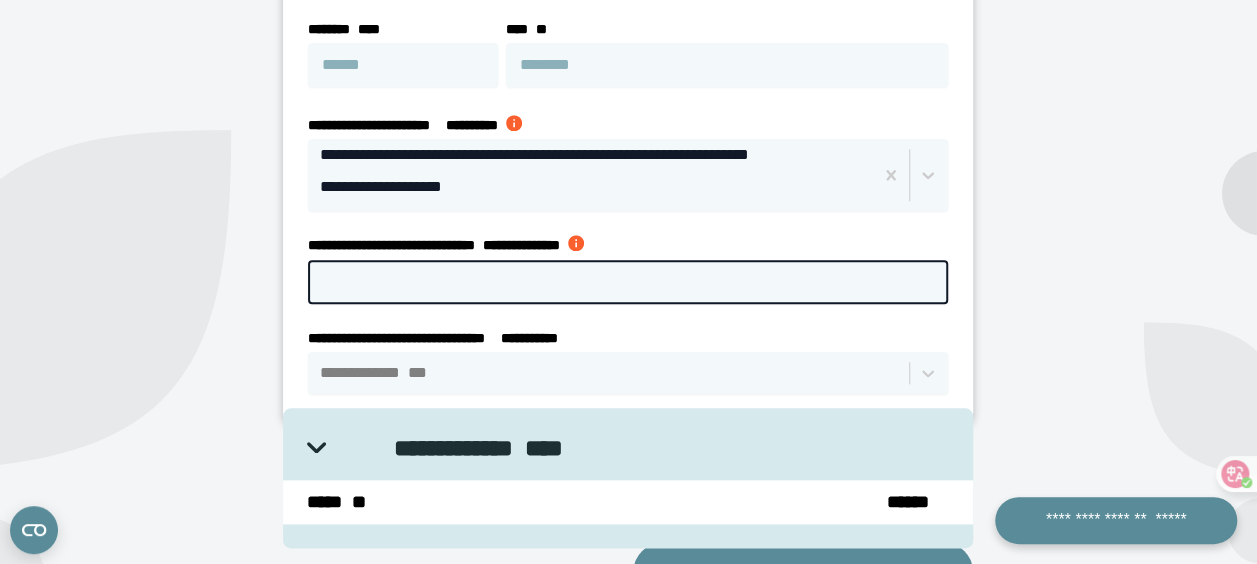 click on "**********" at bounding box center (628, 282) 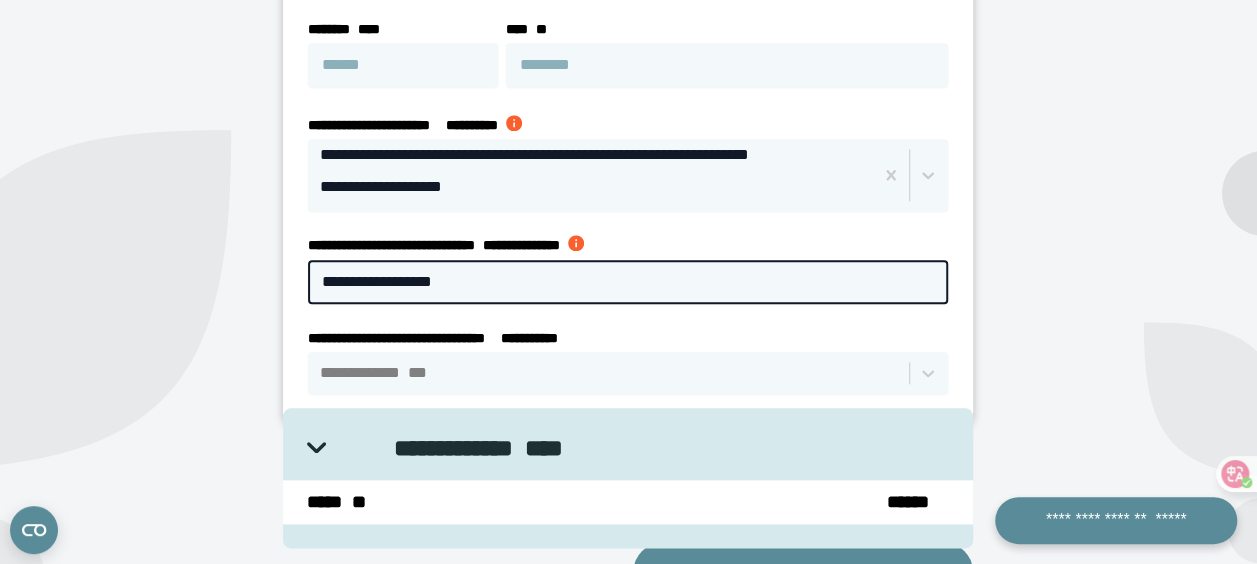type on "**********" 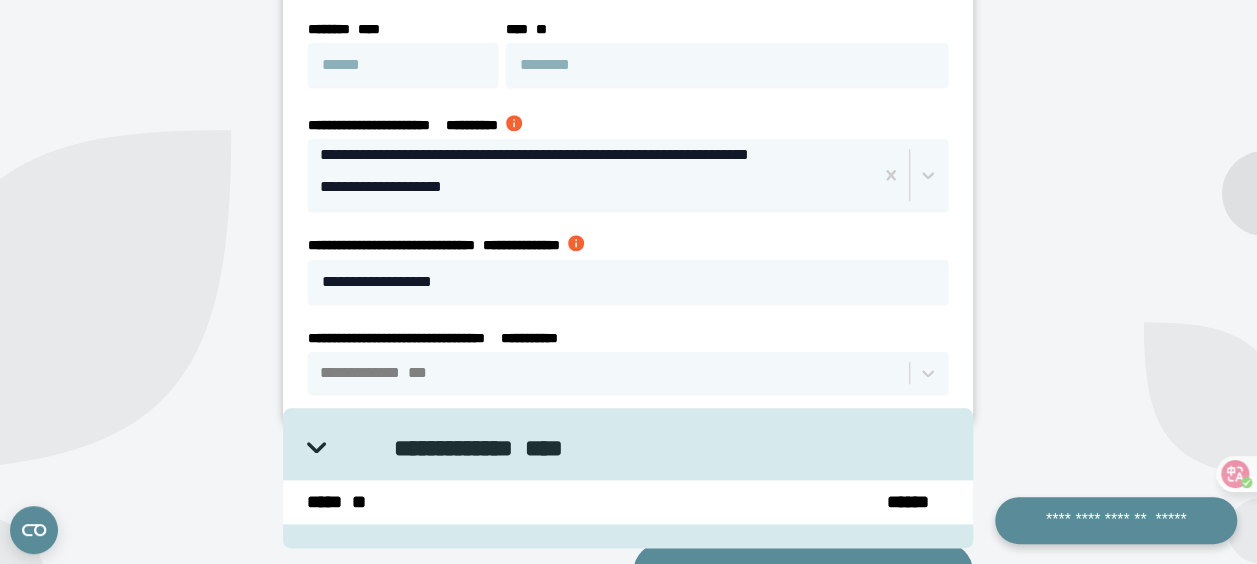 click on "**********" at bounding box center [628, 99] 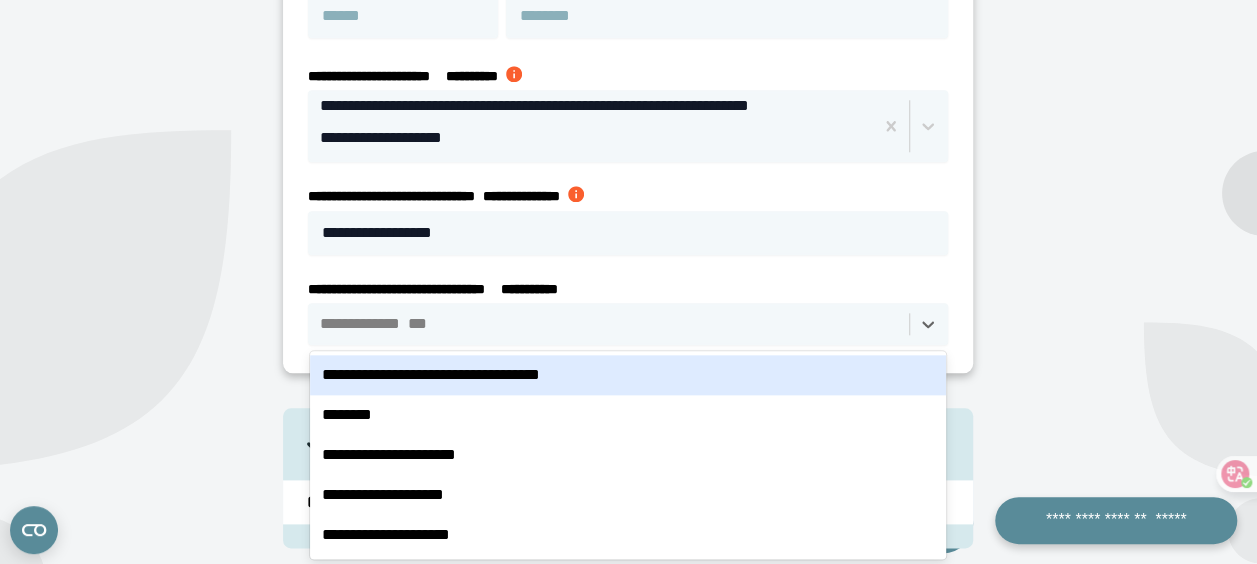 scroll, scrollTop: 952, scrollLeft: 0, axis: vertical 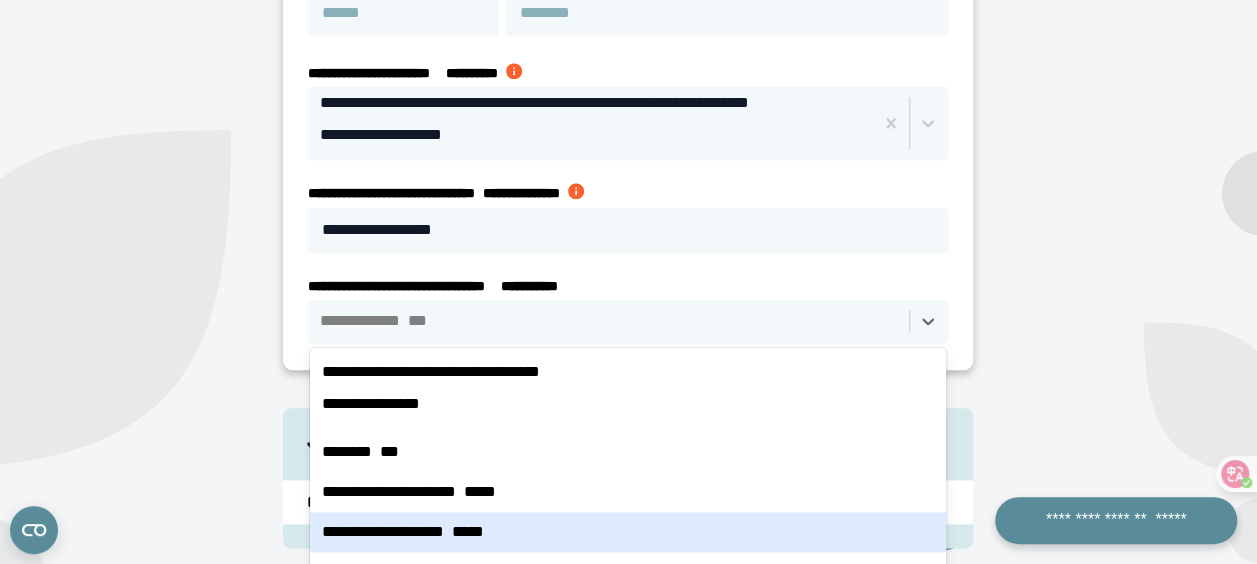 click on "**********" at bounding box center [628, 532] 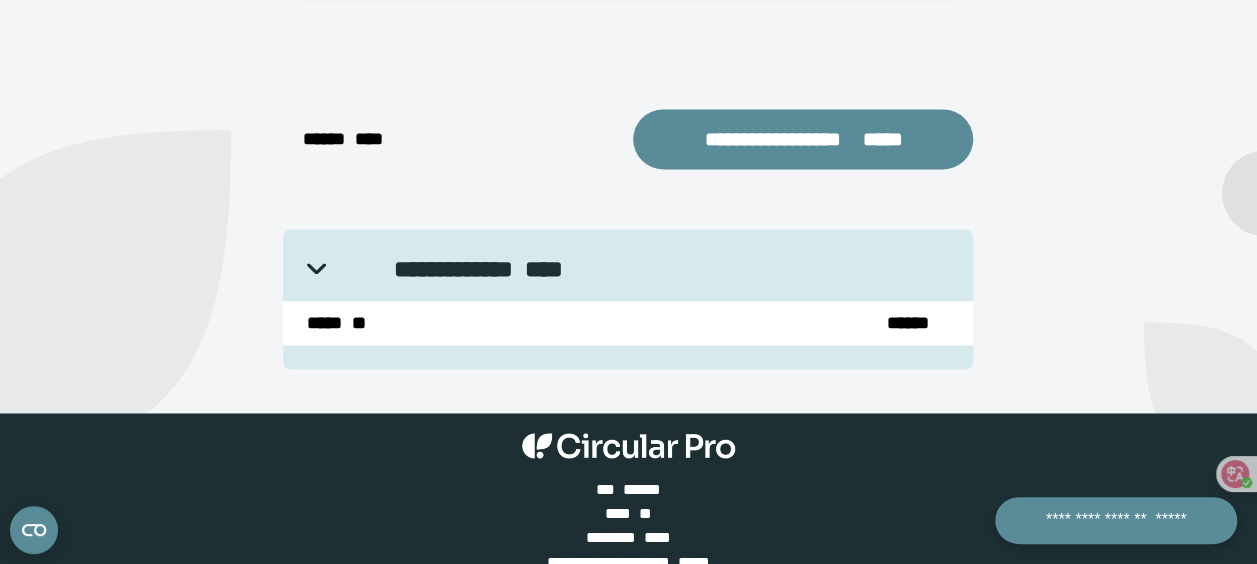scroll, scrollTop: 1234, scrollLeft: 0, axis: vertical 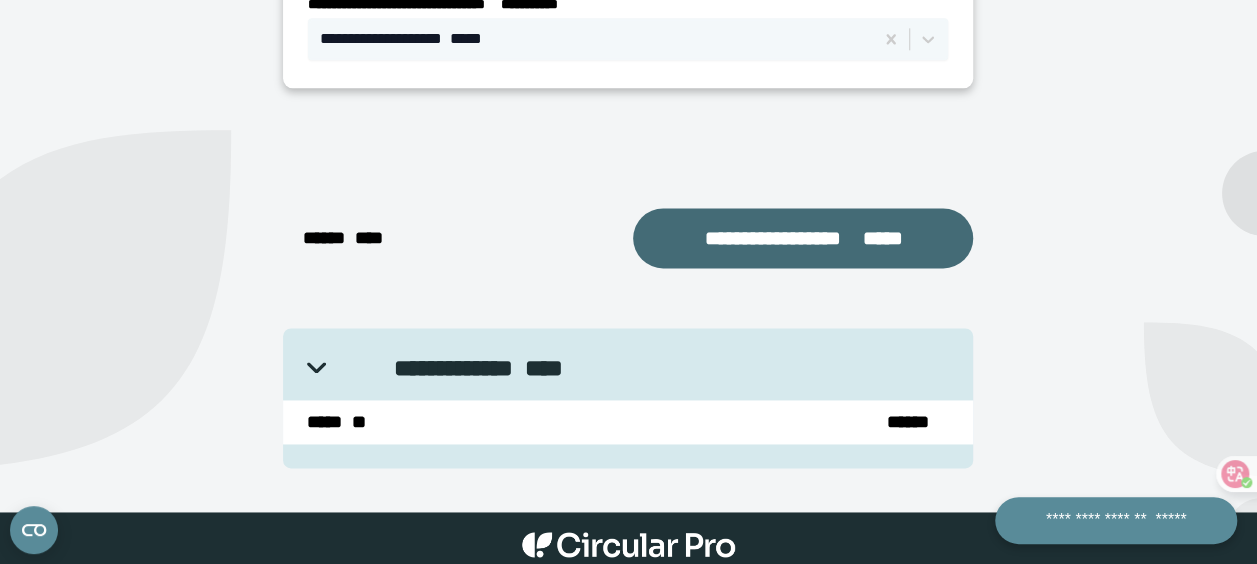 click on "**********" at bounding box center (803, 238) 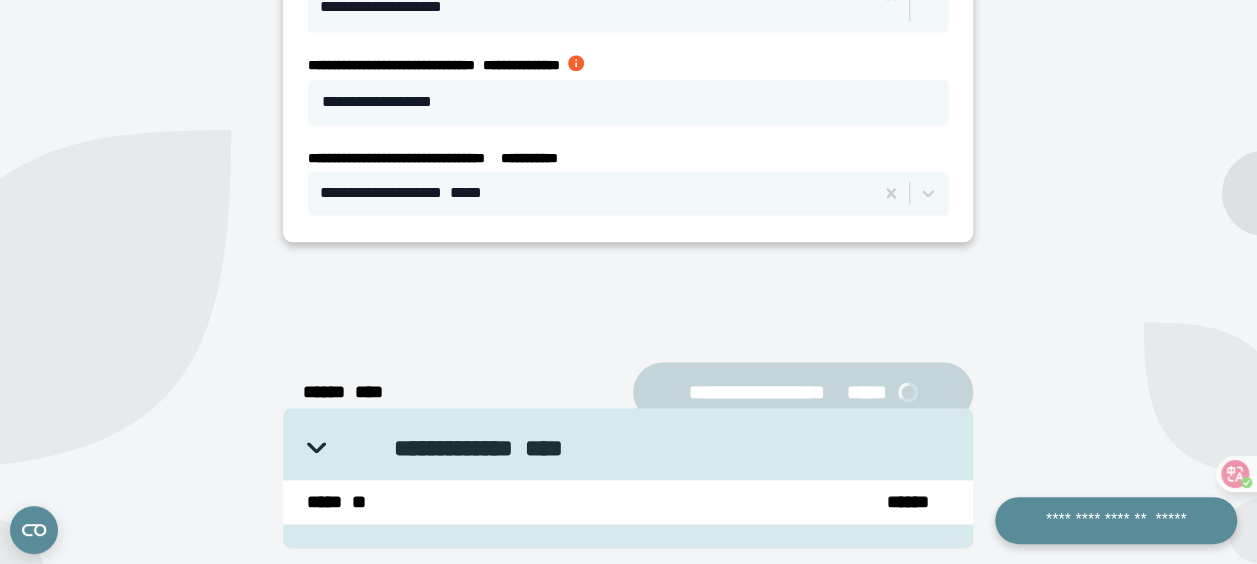 select on "**" 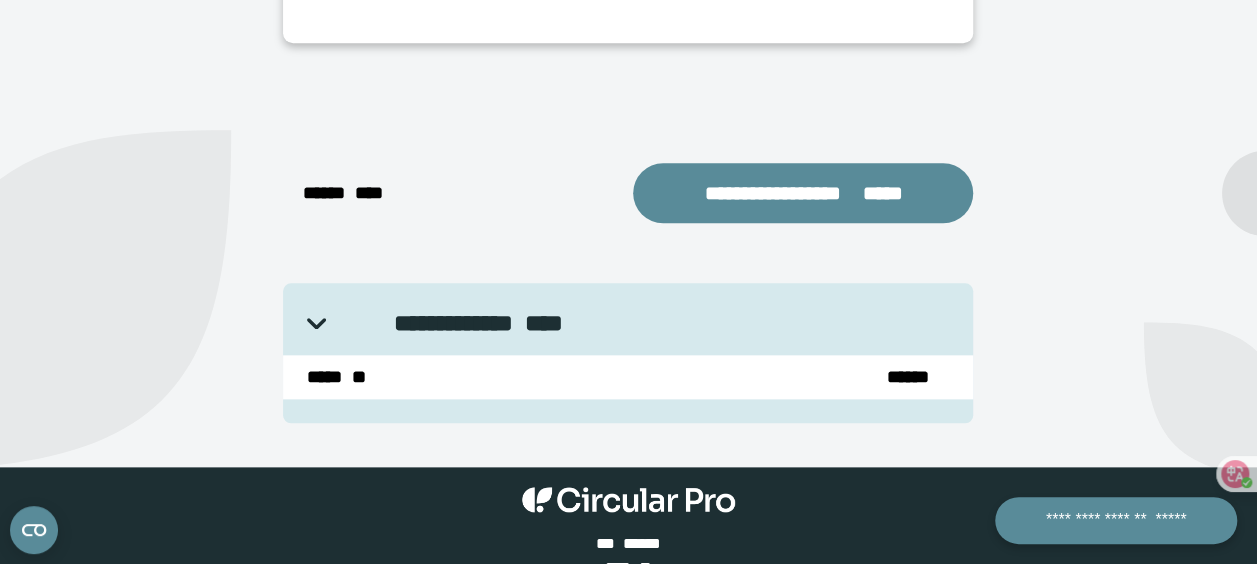 scroll, scrollTop: 780, scrollLeft: 0, axis: vertical 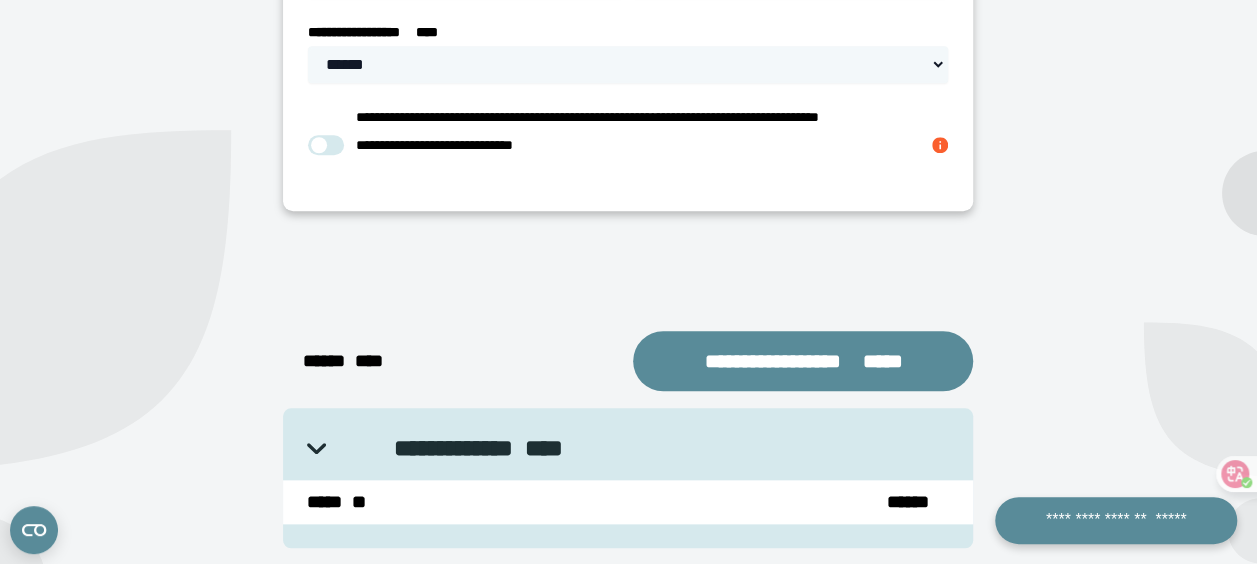 click at bounding box center (940, 145) 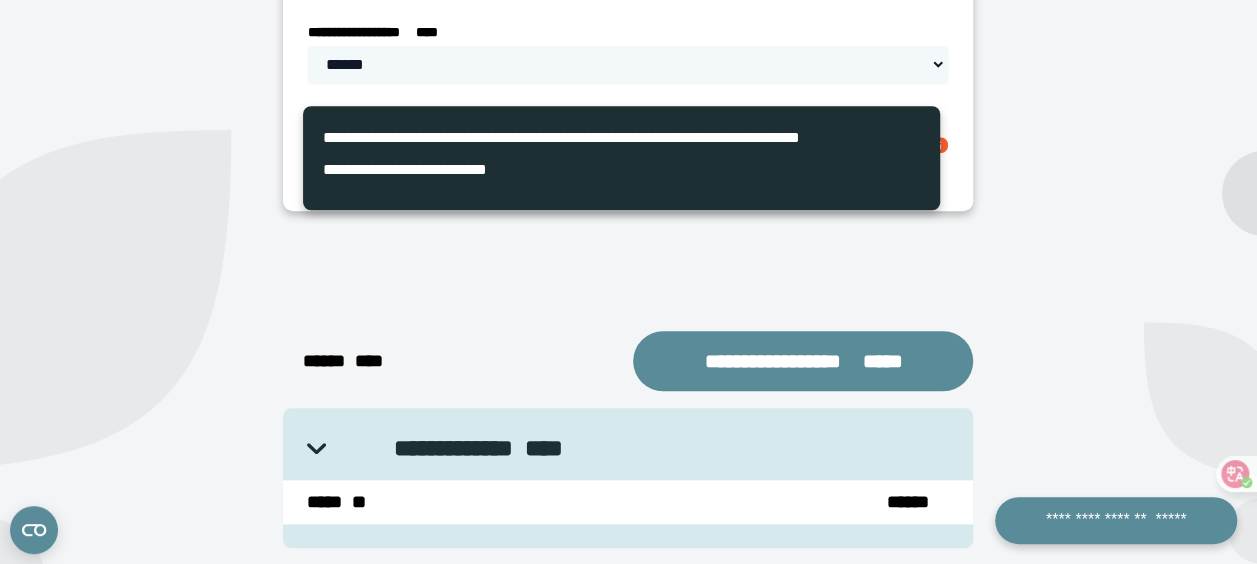 click on "**********" at bounding box center [628, -1] 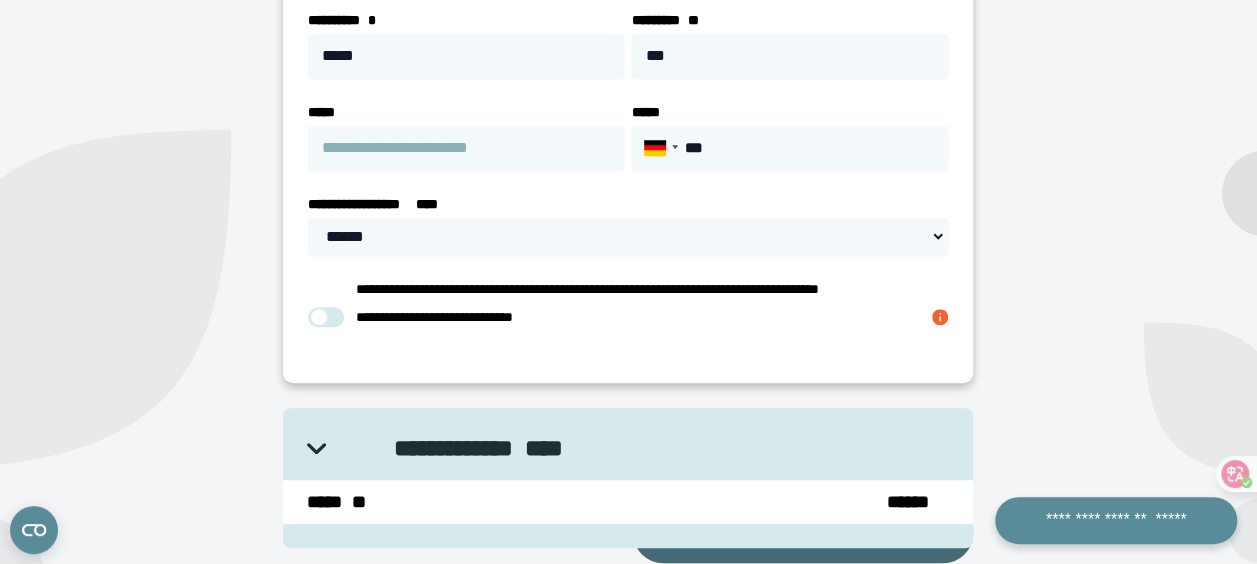 scroll, scrollTop: 380, scrollLeft: 0, axis: vertical 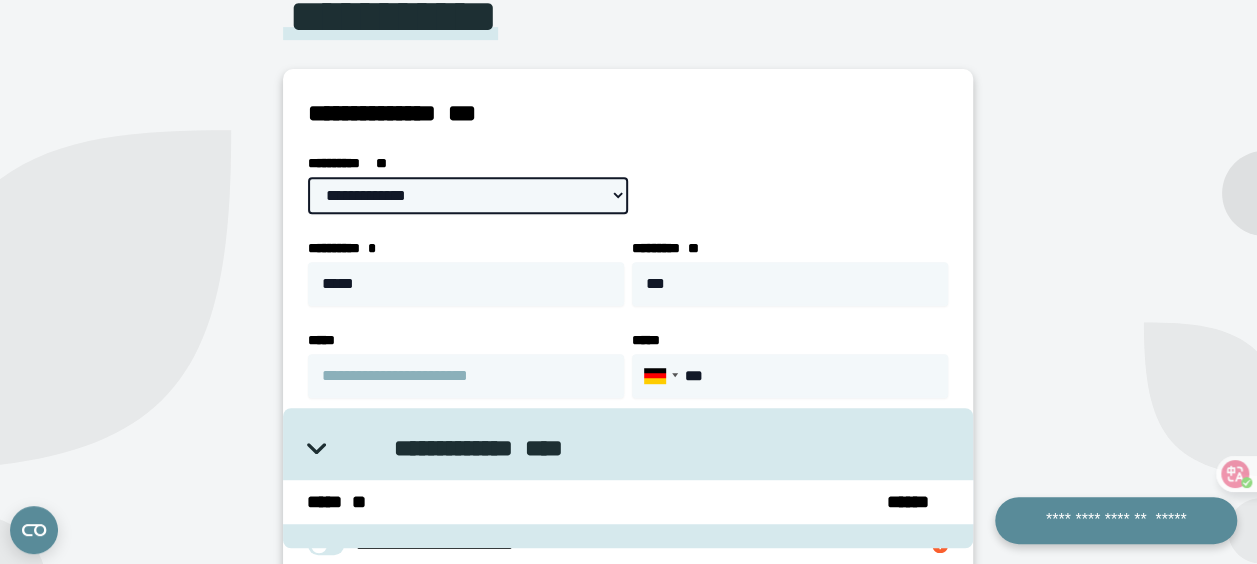 click on "**********" at bounding box center (468, 195) 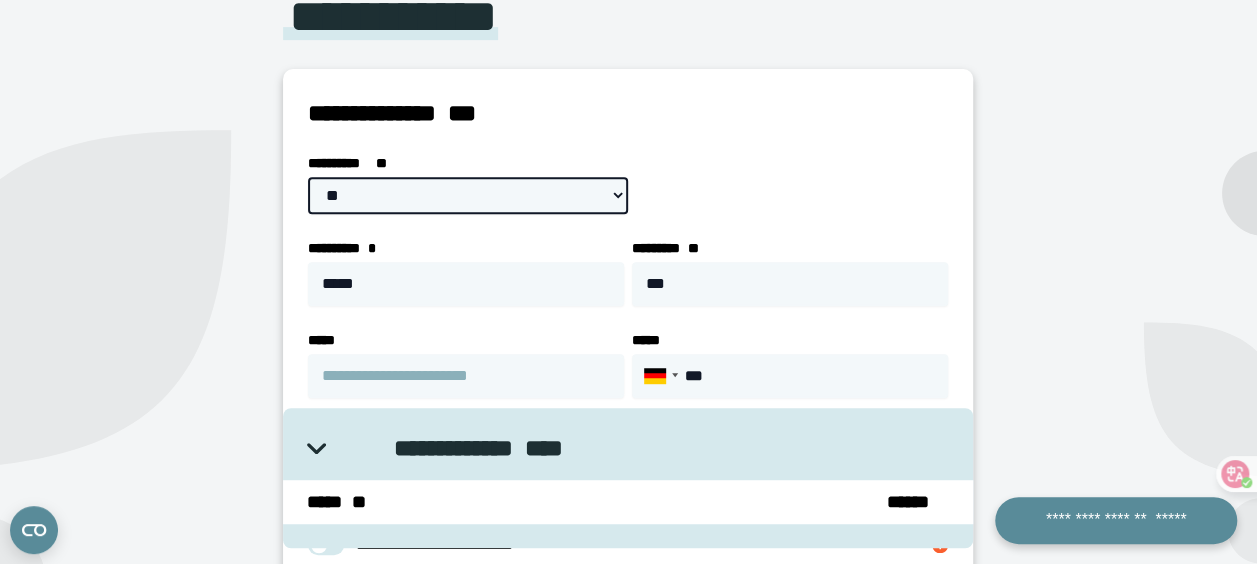 click on "**********" at bounding box center (468, 195) 